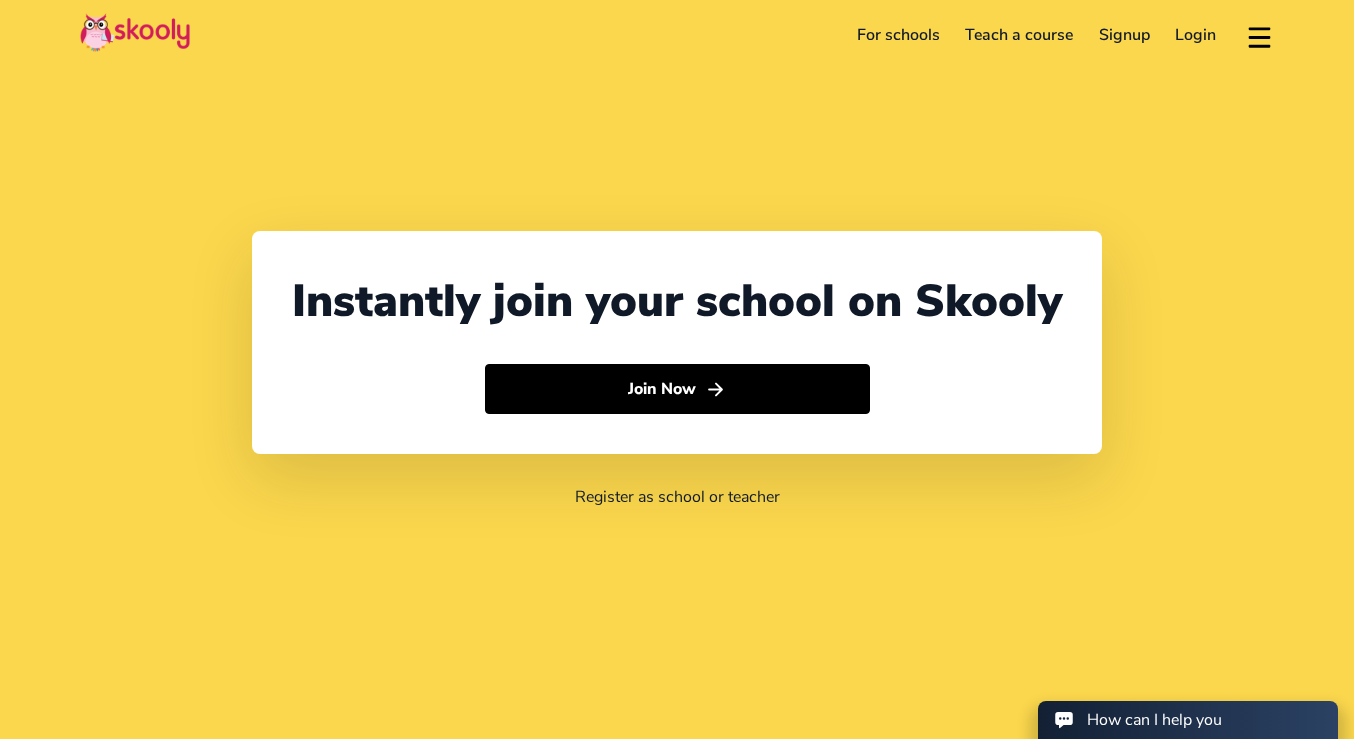 select on "66" 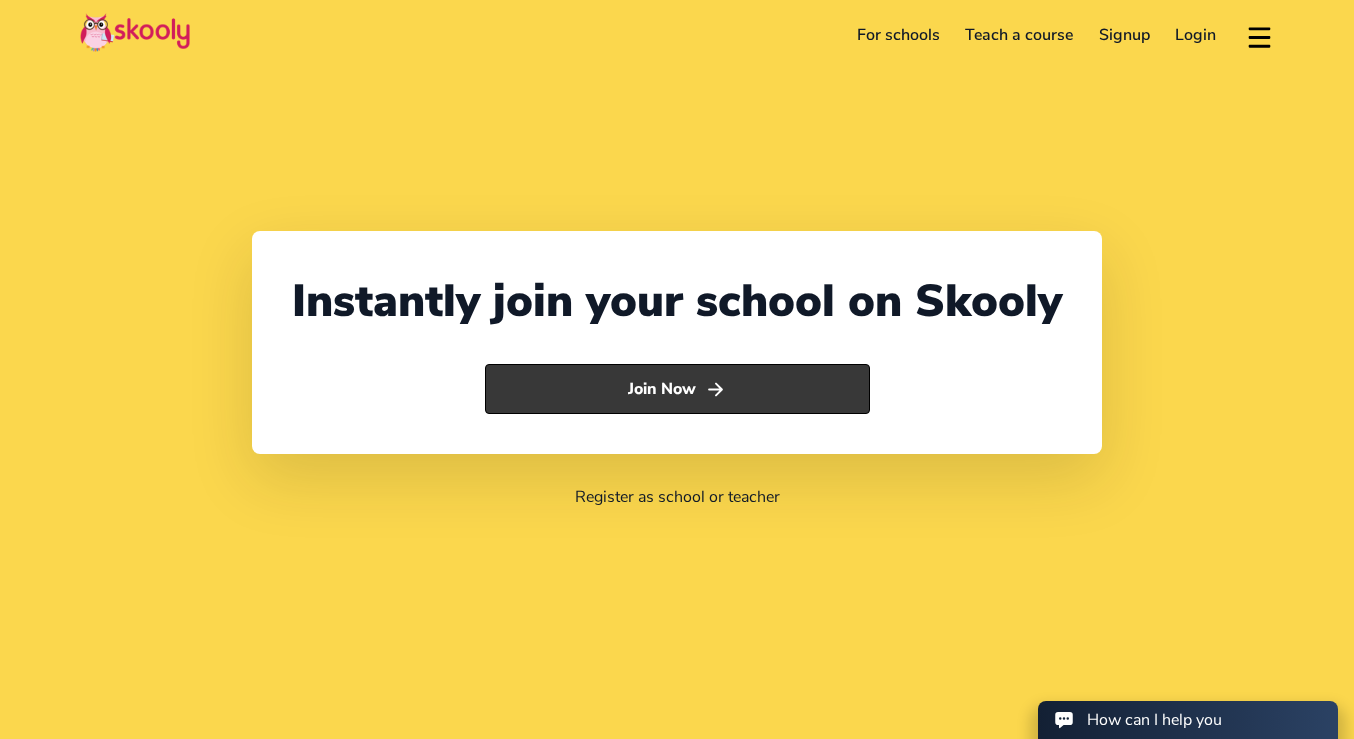 click on "Arrow Forward" 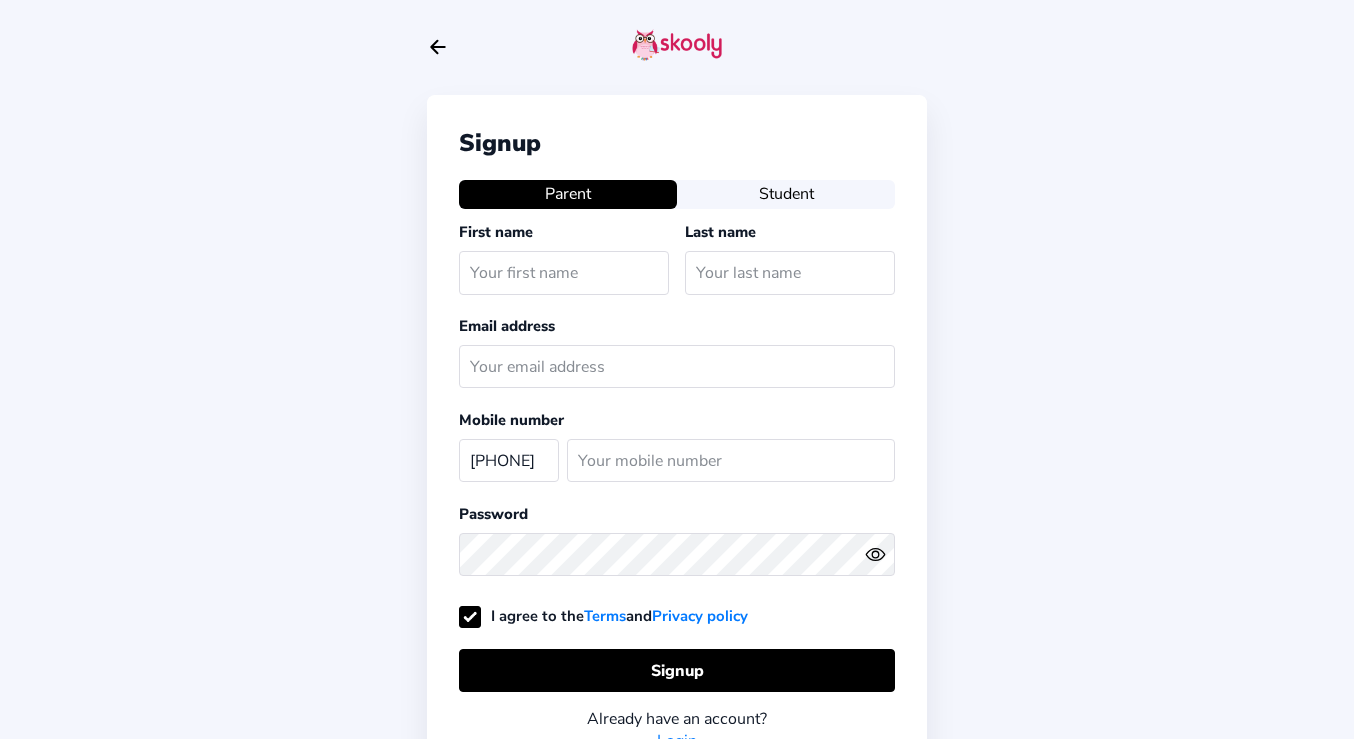 select on "TH" 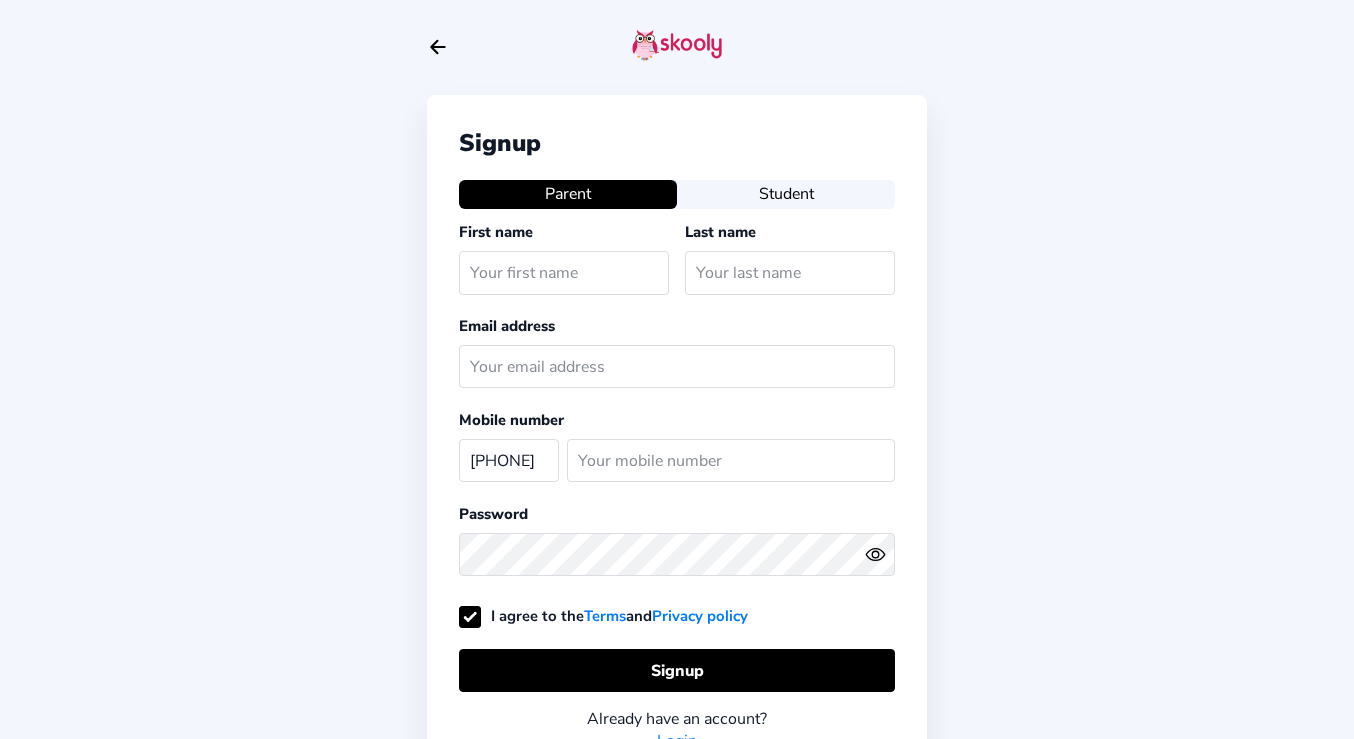 select on "66" 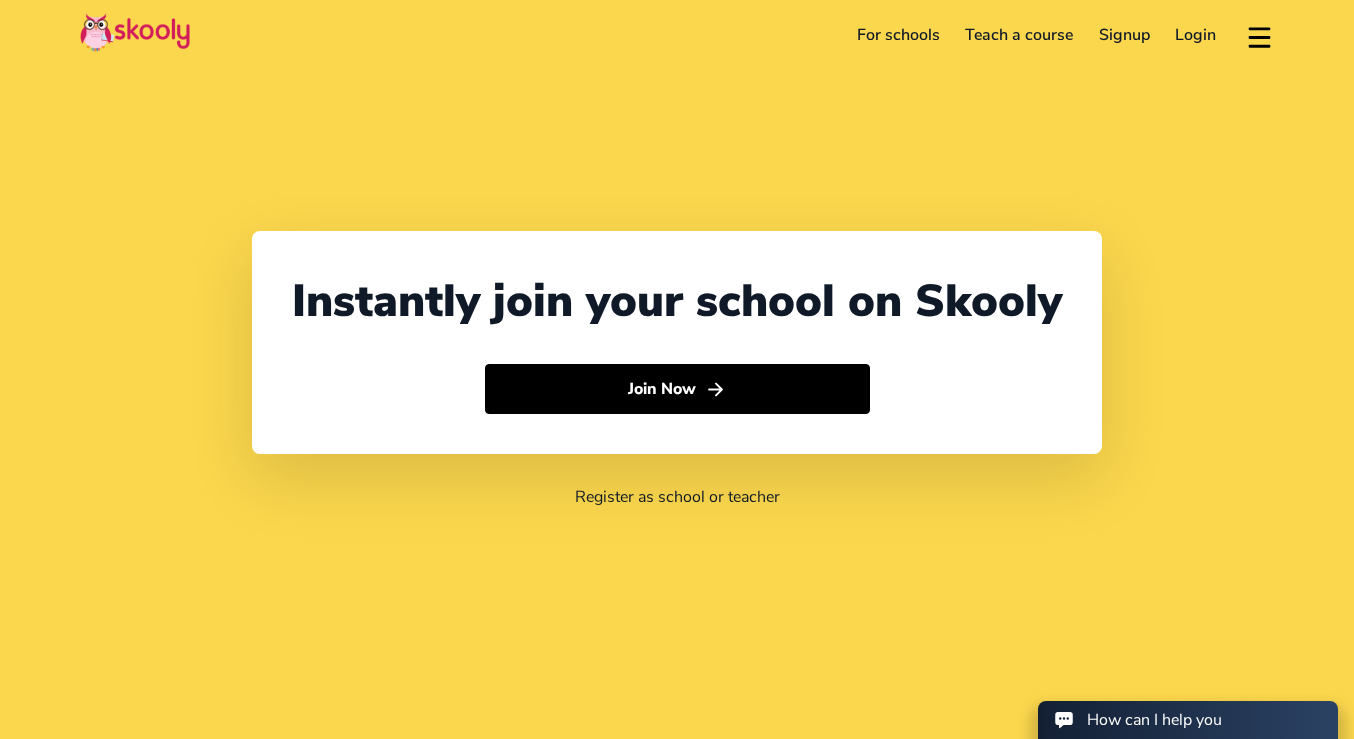 select on "66" 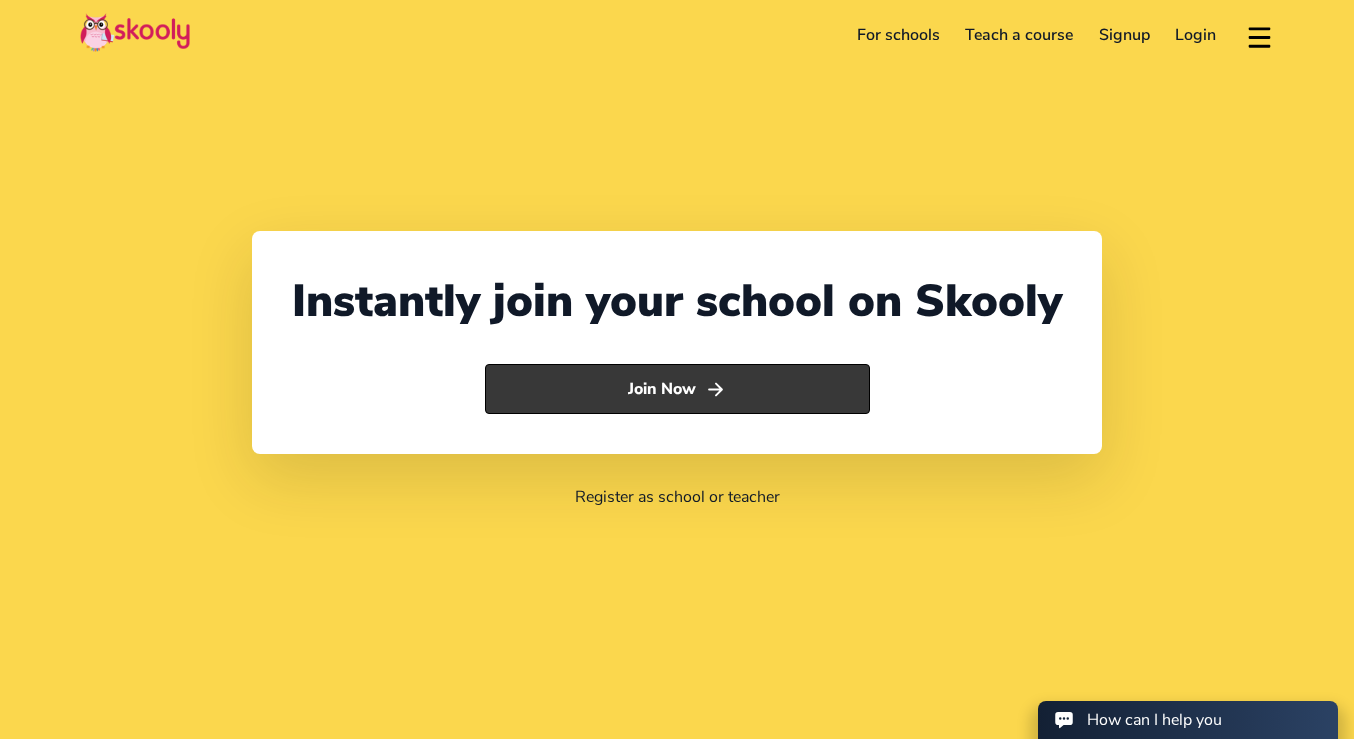 click on "Join Now" 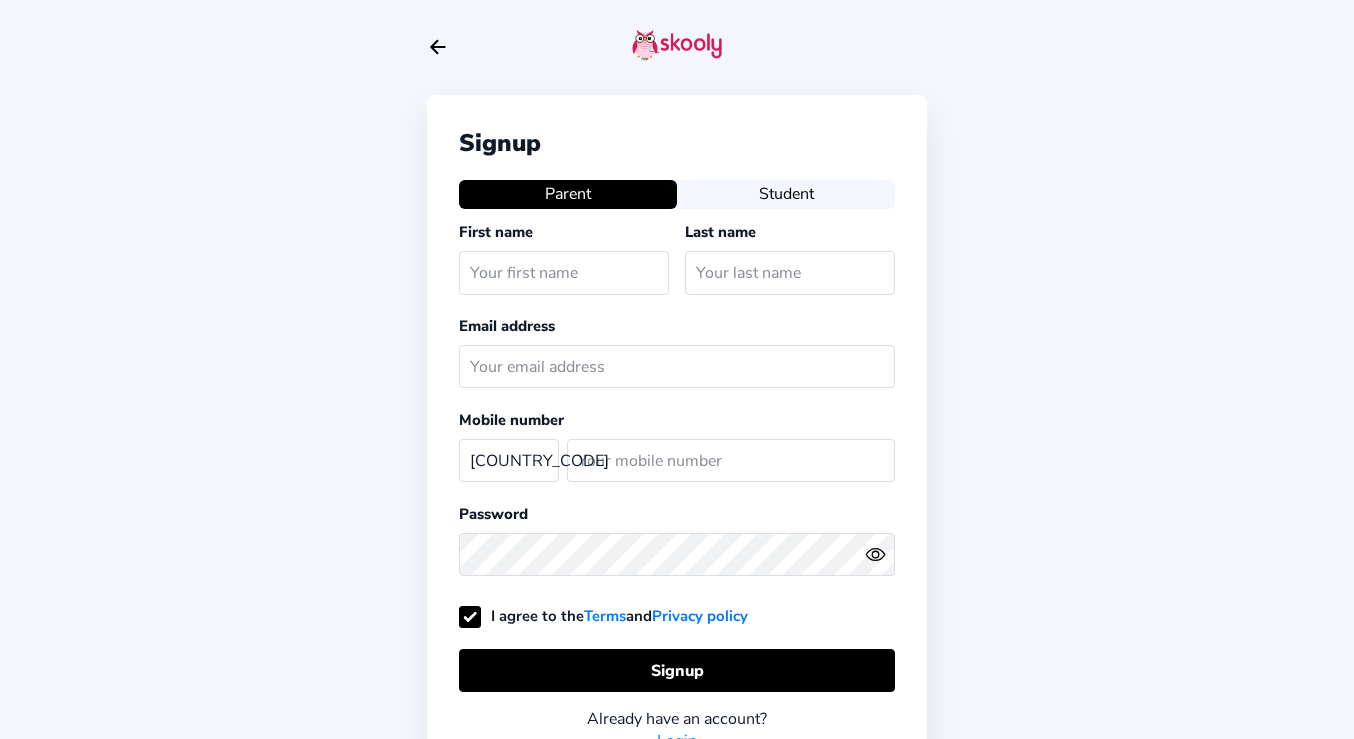 select on "TH" 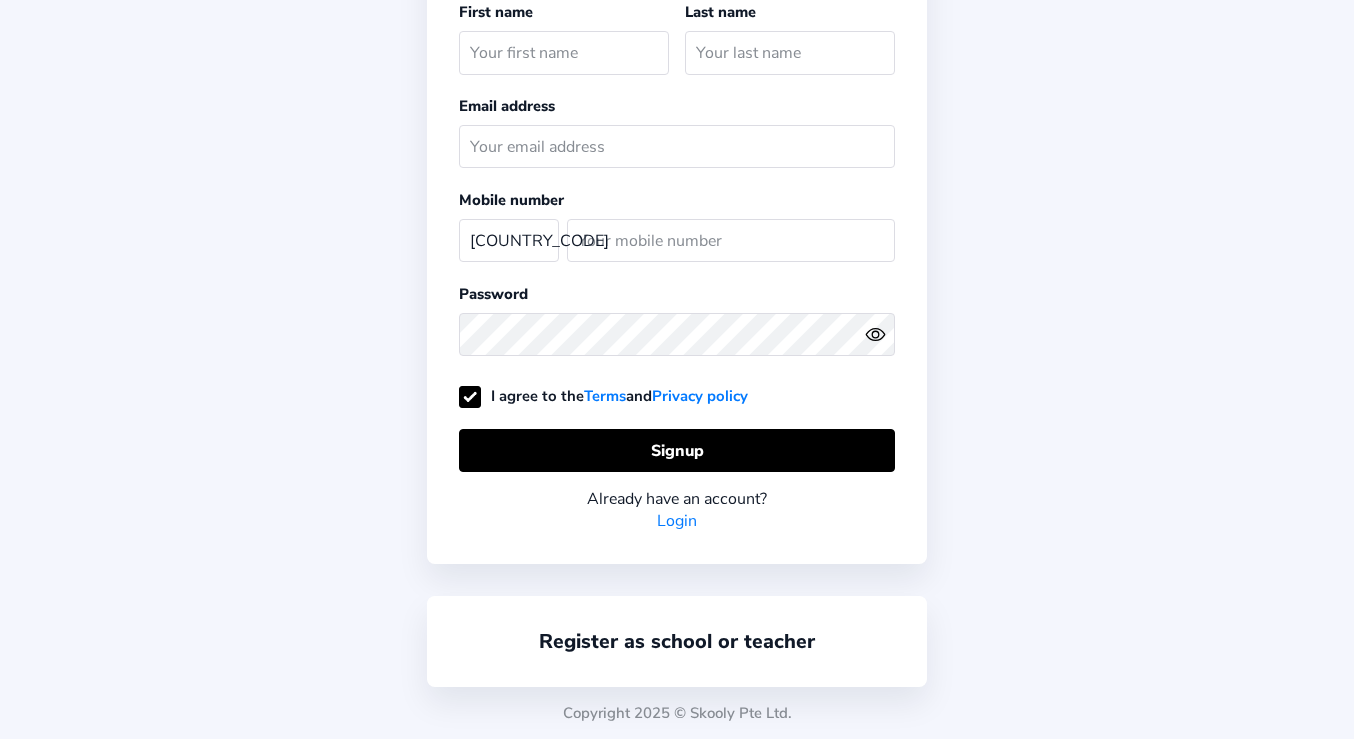 scroll, scrollTop: 220, scrollLeft: 0, axis: vertical 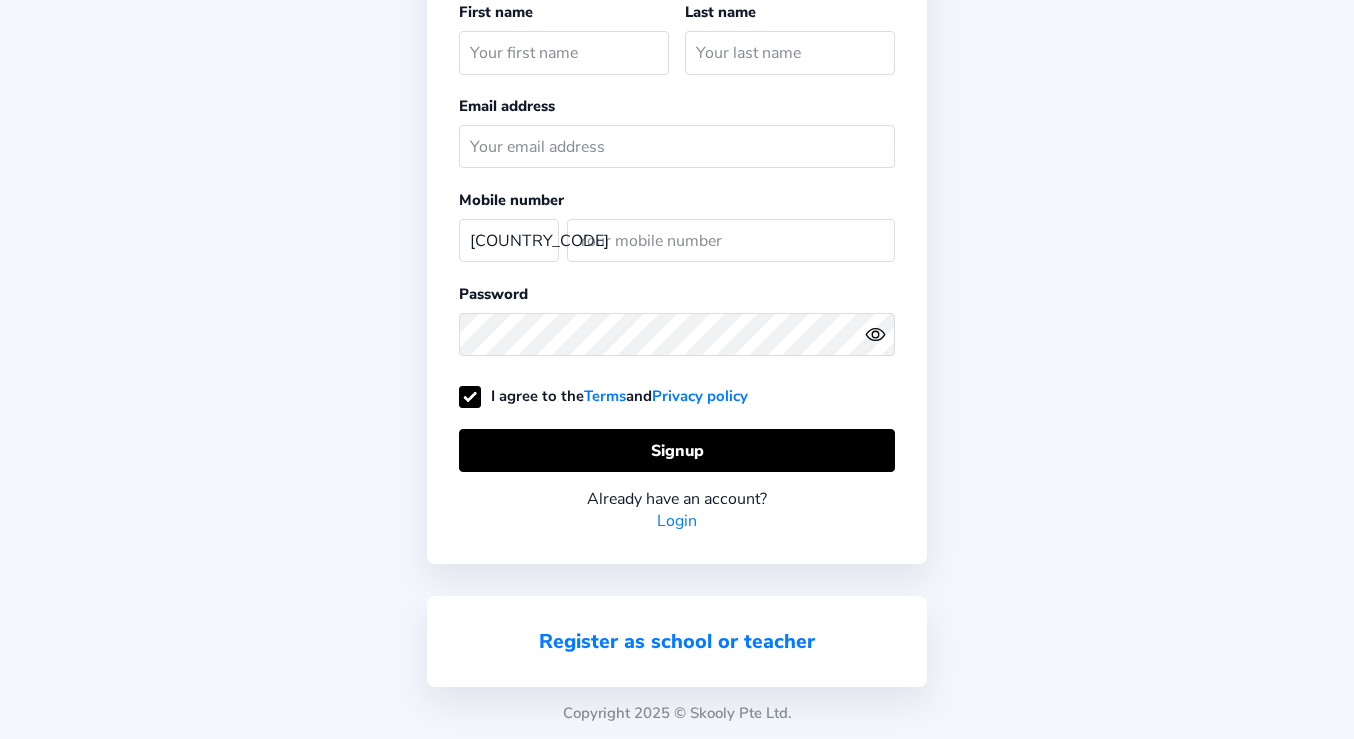 click on "Register as school or teacher" 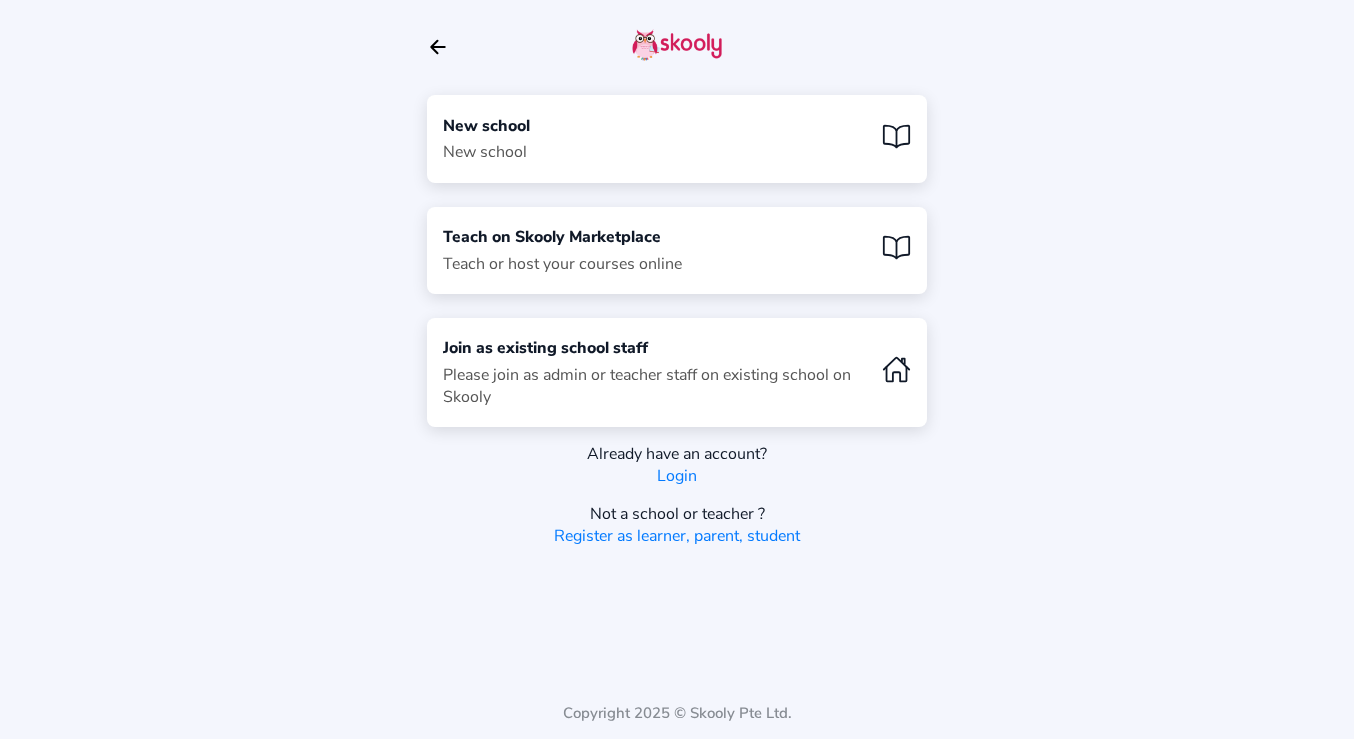 click on "Register as learner, parent, student" 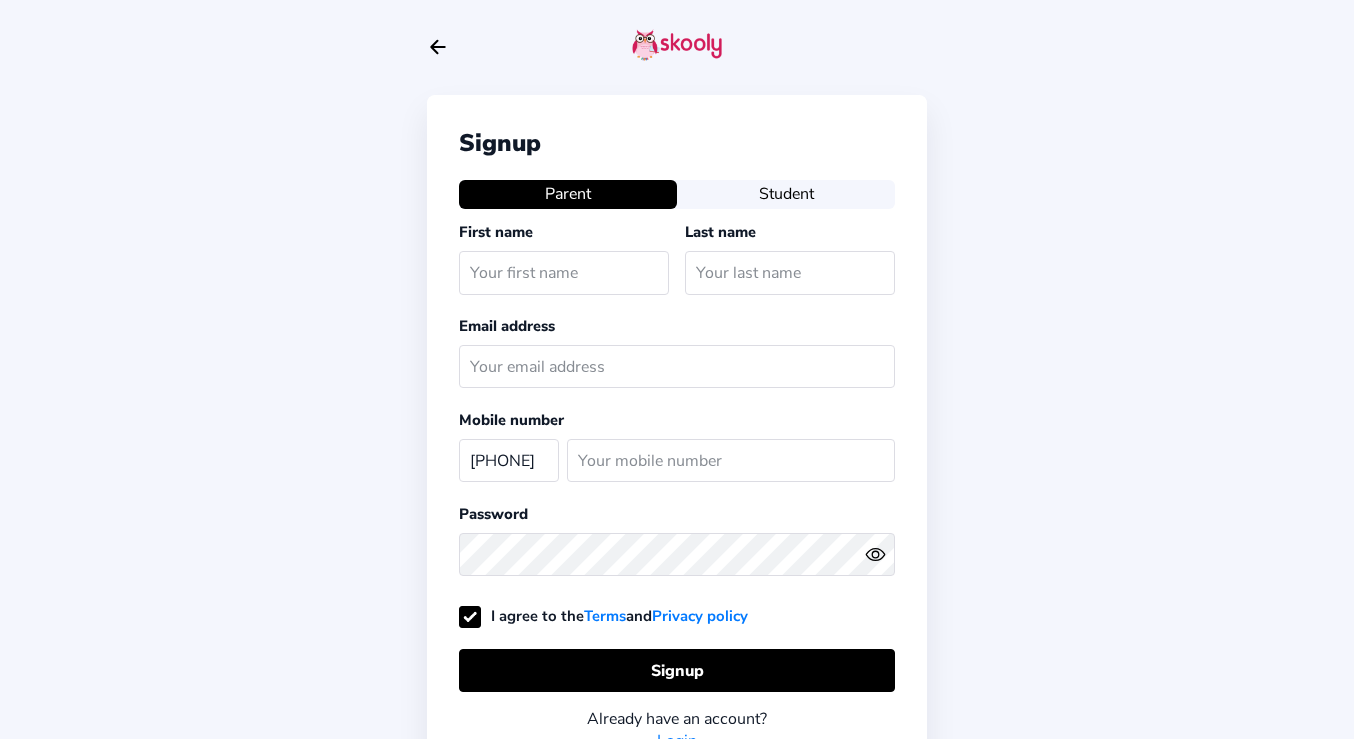 select on "TH" 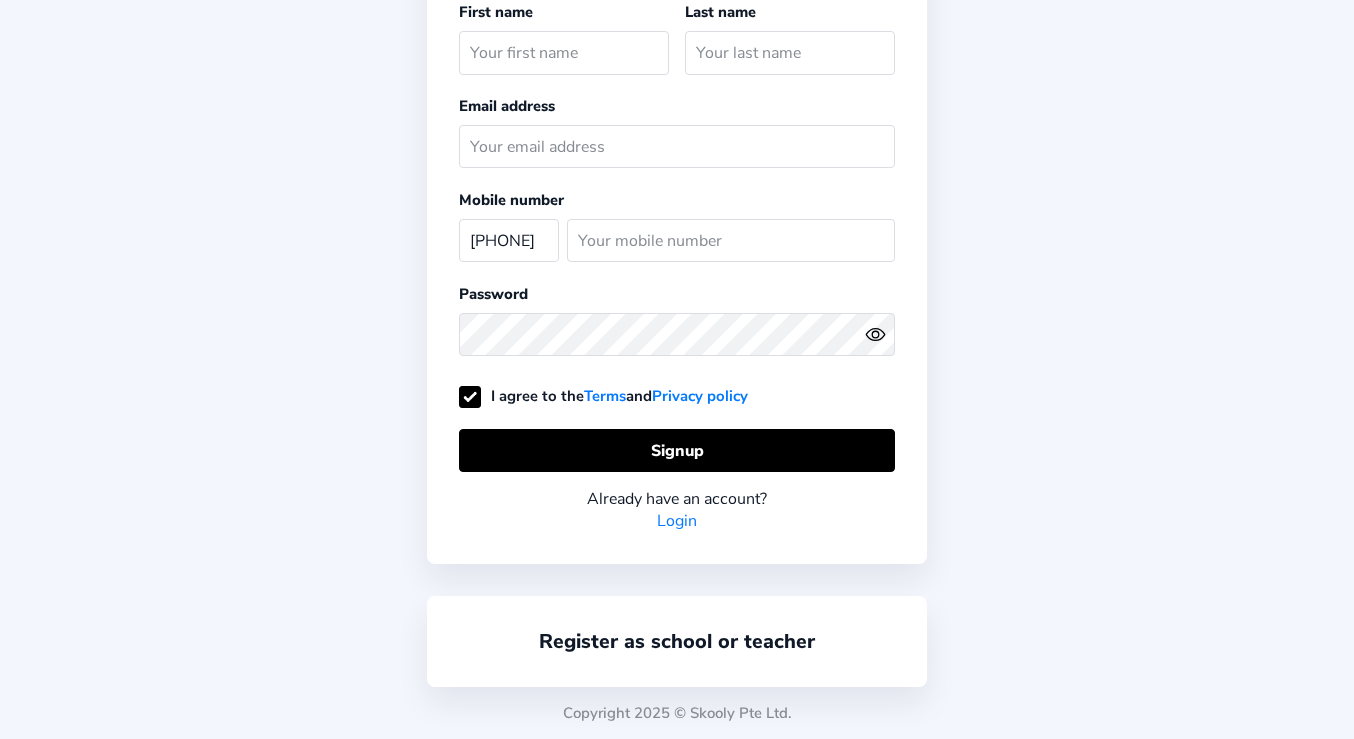 scroll, scrollTop: 220, scrollLeft: 0, axis: vertical 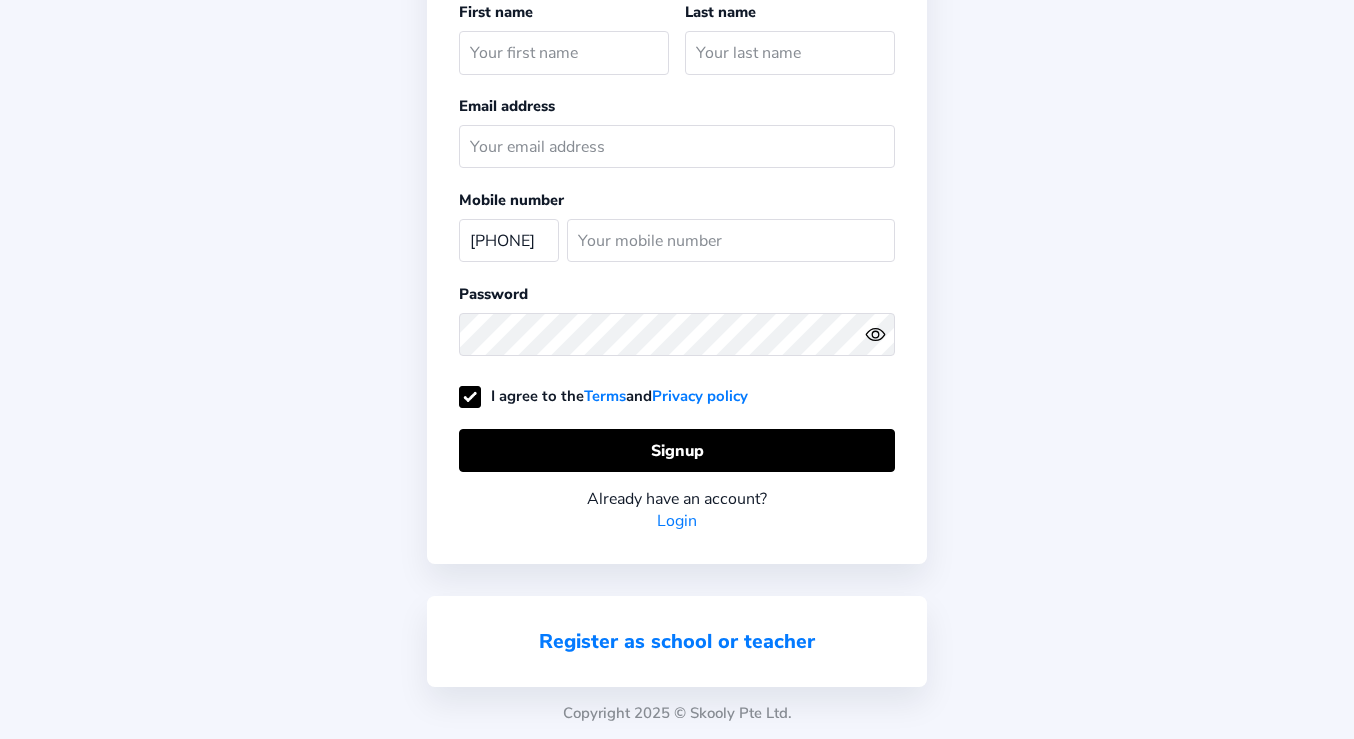 click on "Register as school or teacher" 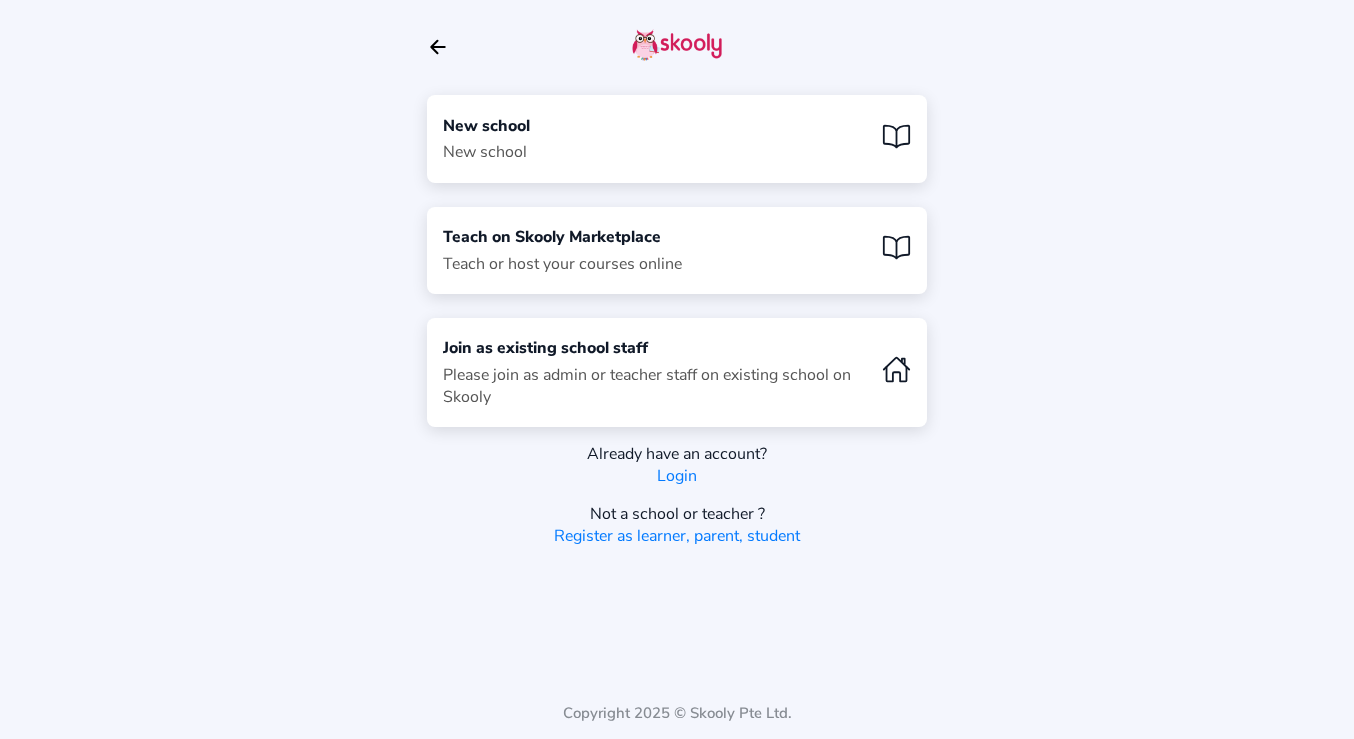 scroll, scrollTop: 0, scrollLeft: 0, axis: both 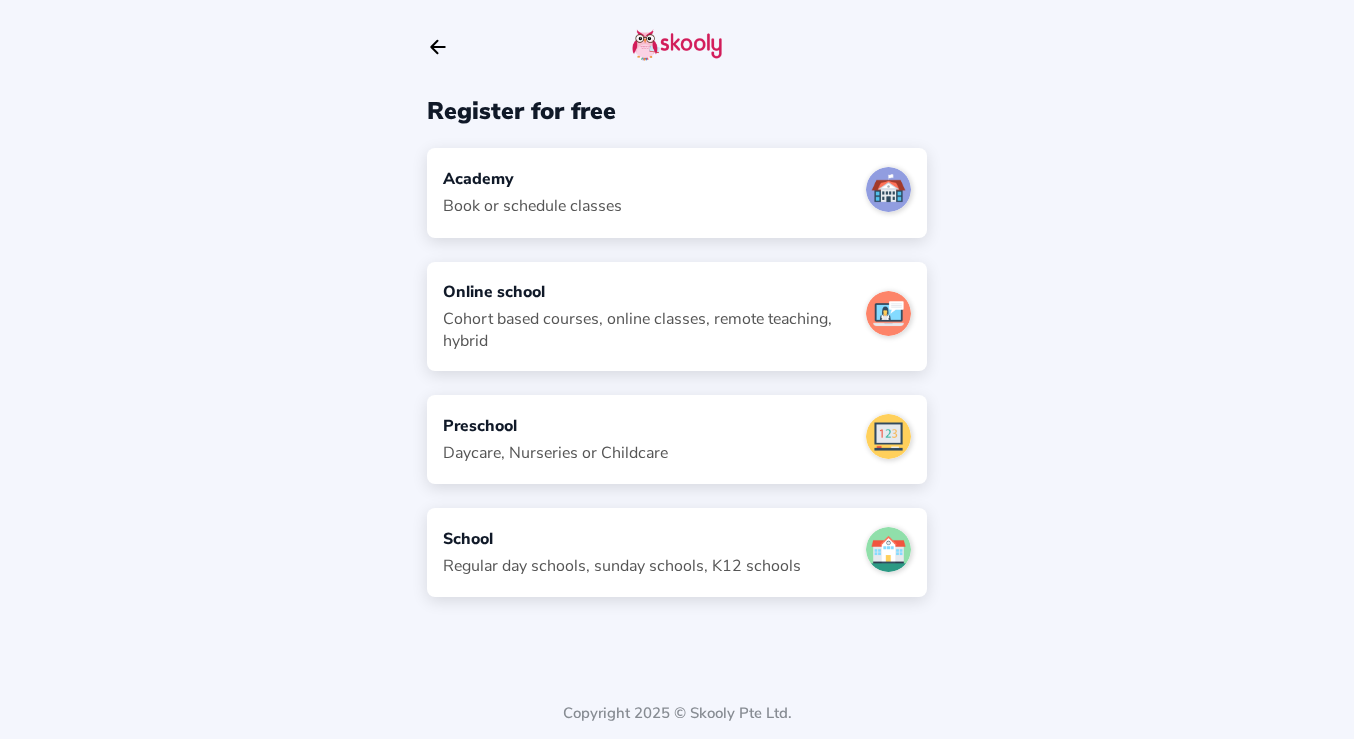 click on "Academy Book or schedule classes" 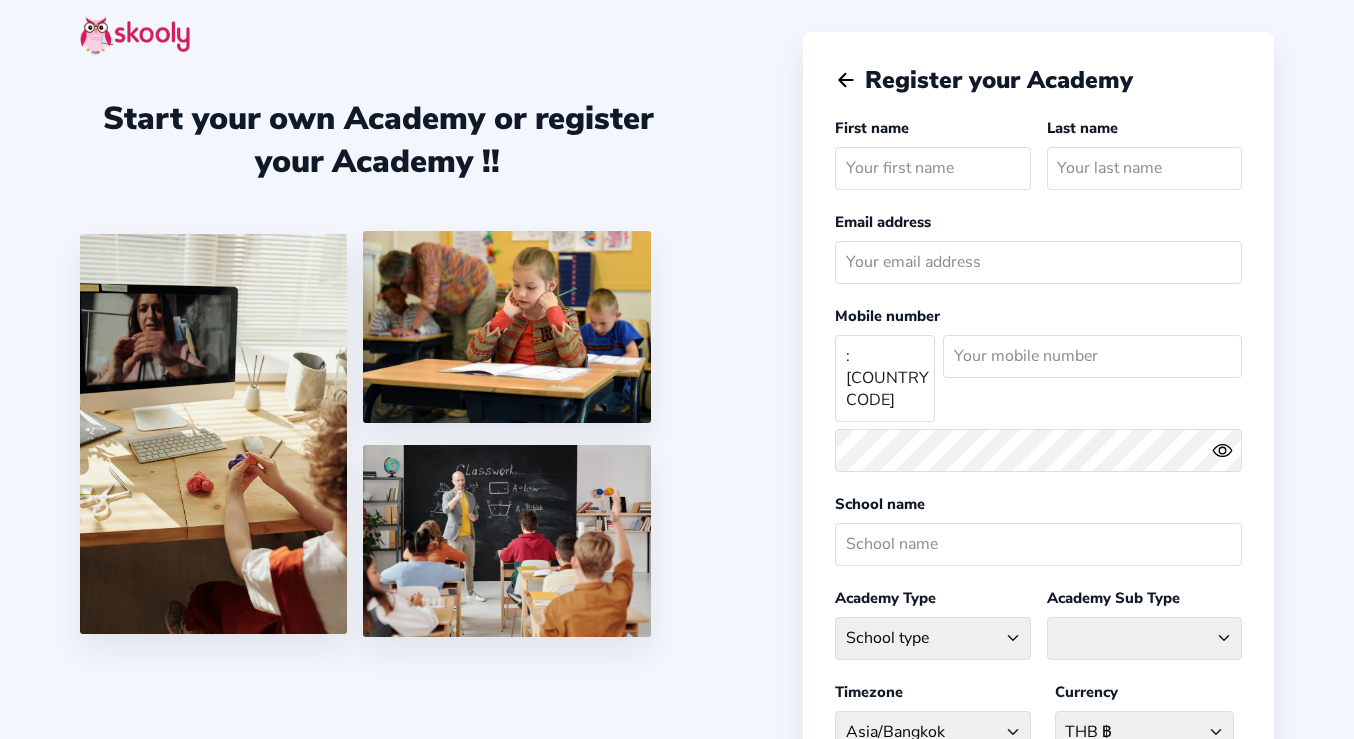 select on "TH" 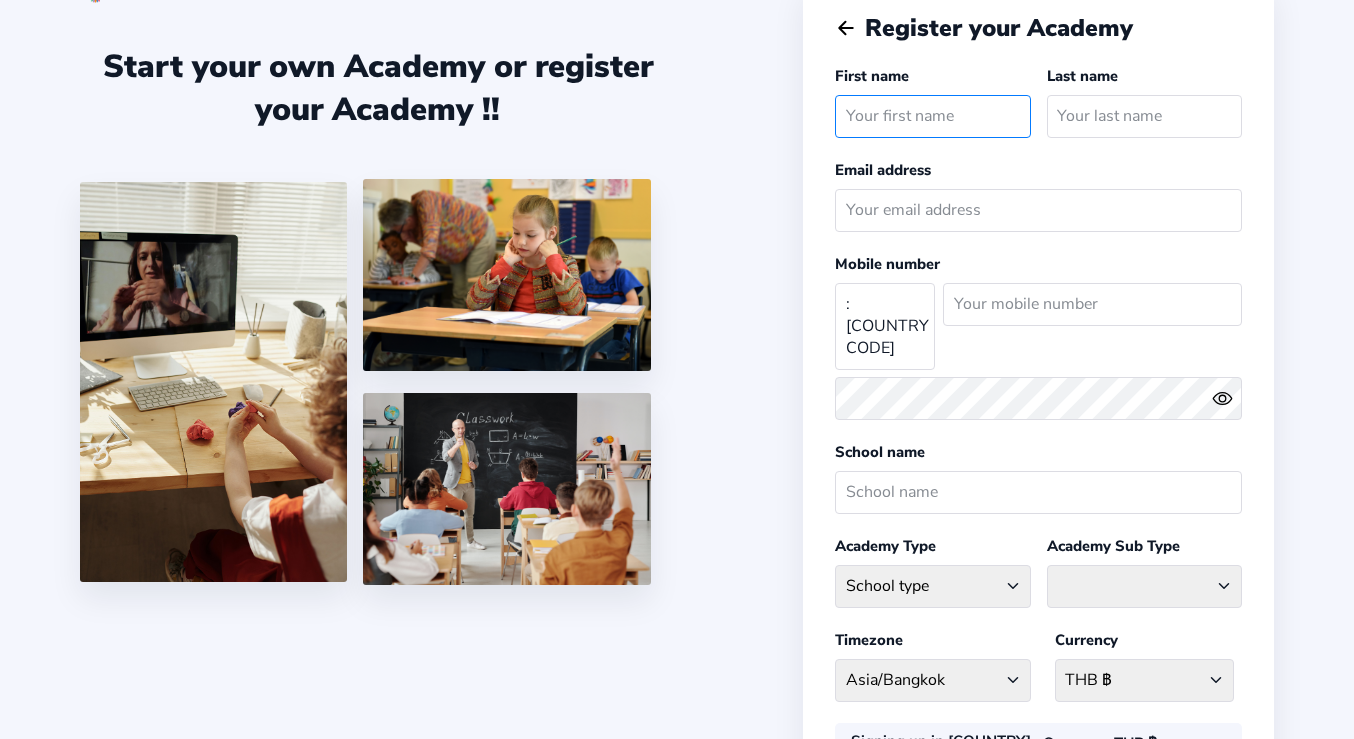 scroll, scrollTop: 50, scrollLeft: 0, axis: vertical 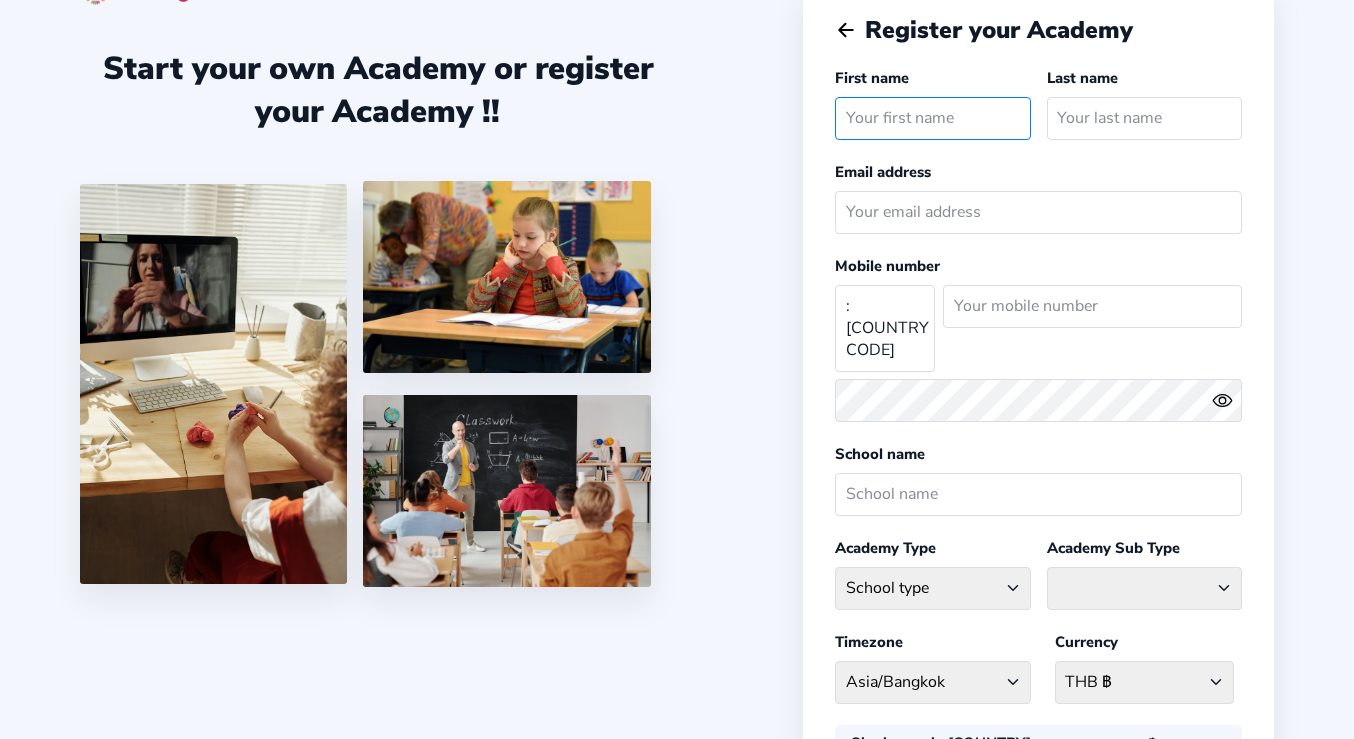 click 